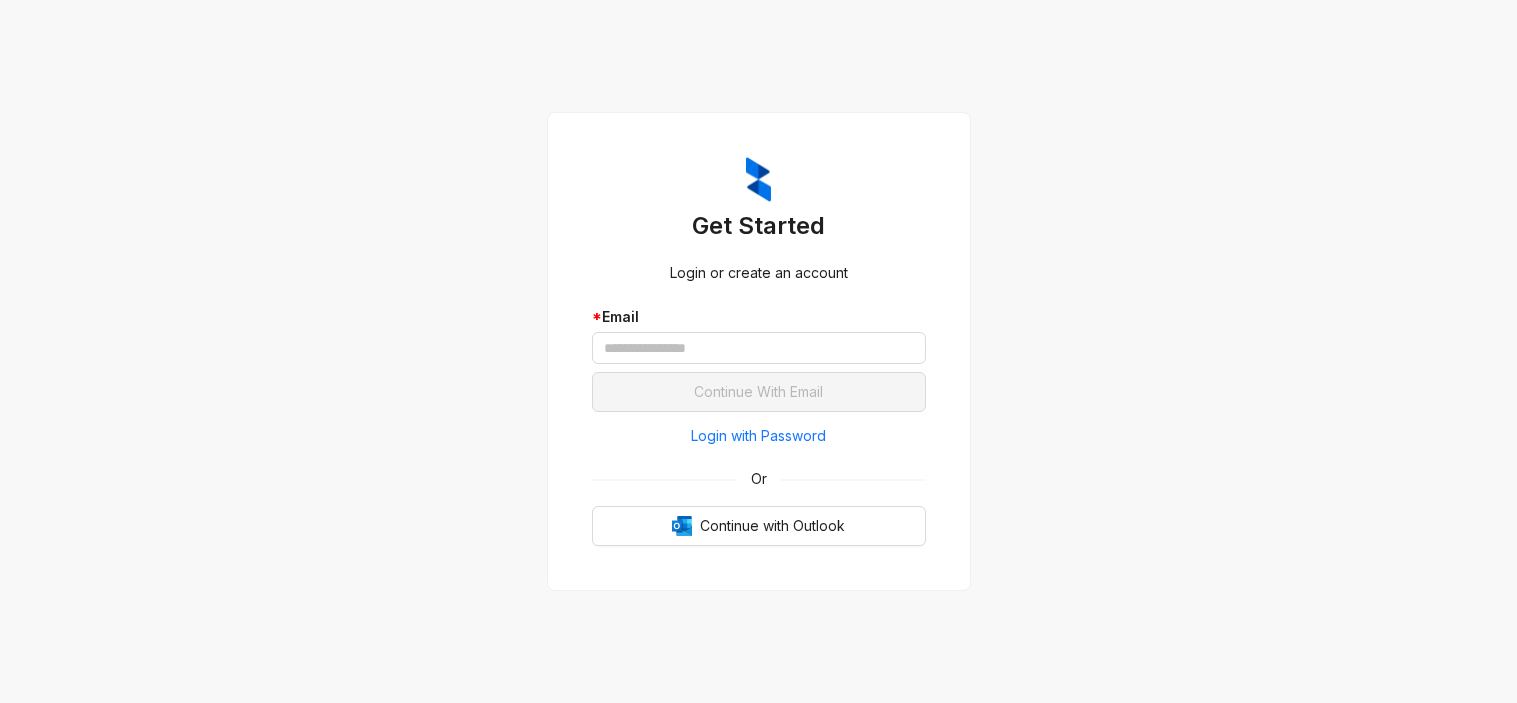 scroll, scrollTop: 0, scrollLeft: 0, axis: both 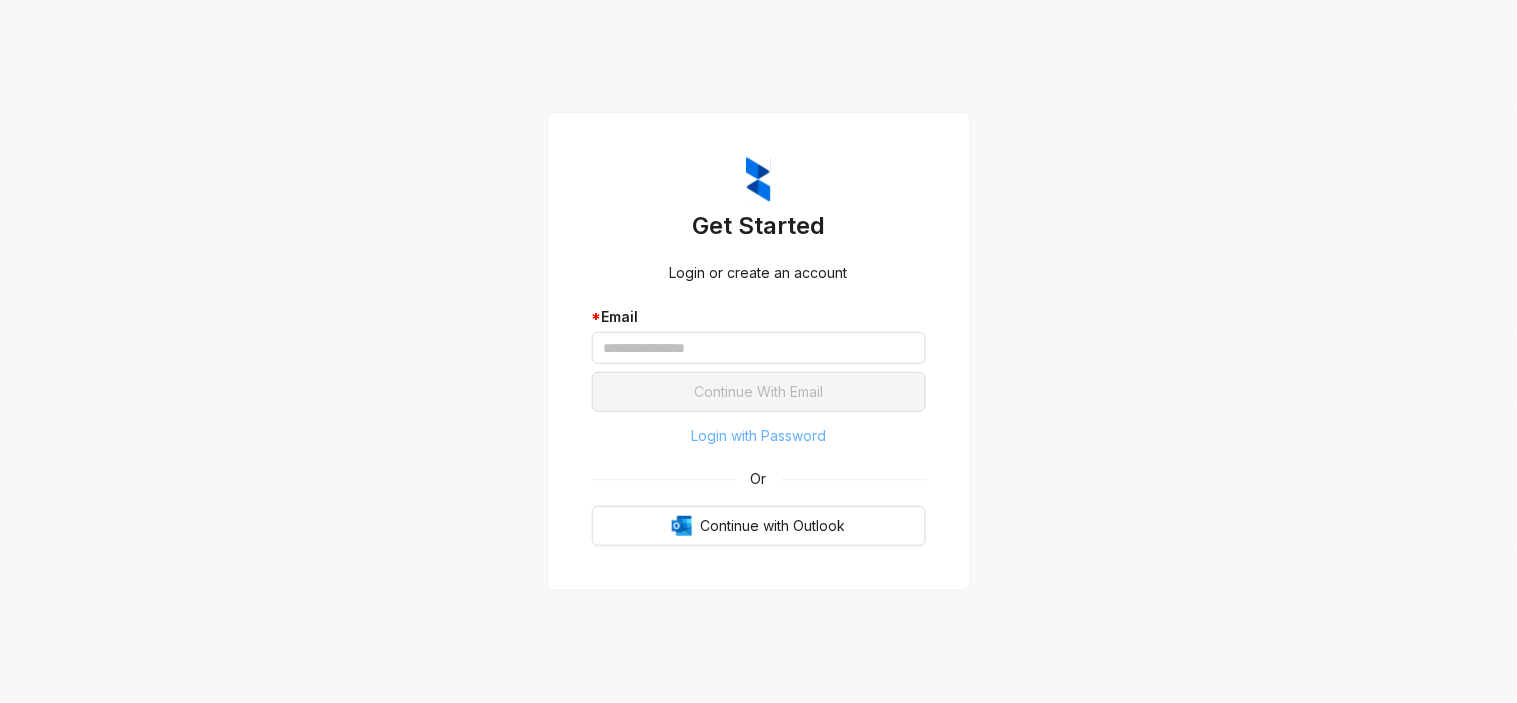 click on "Login with Password" at bounding box center (758, 436) 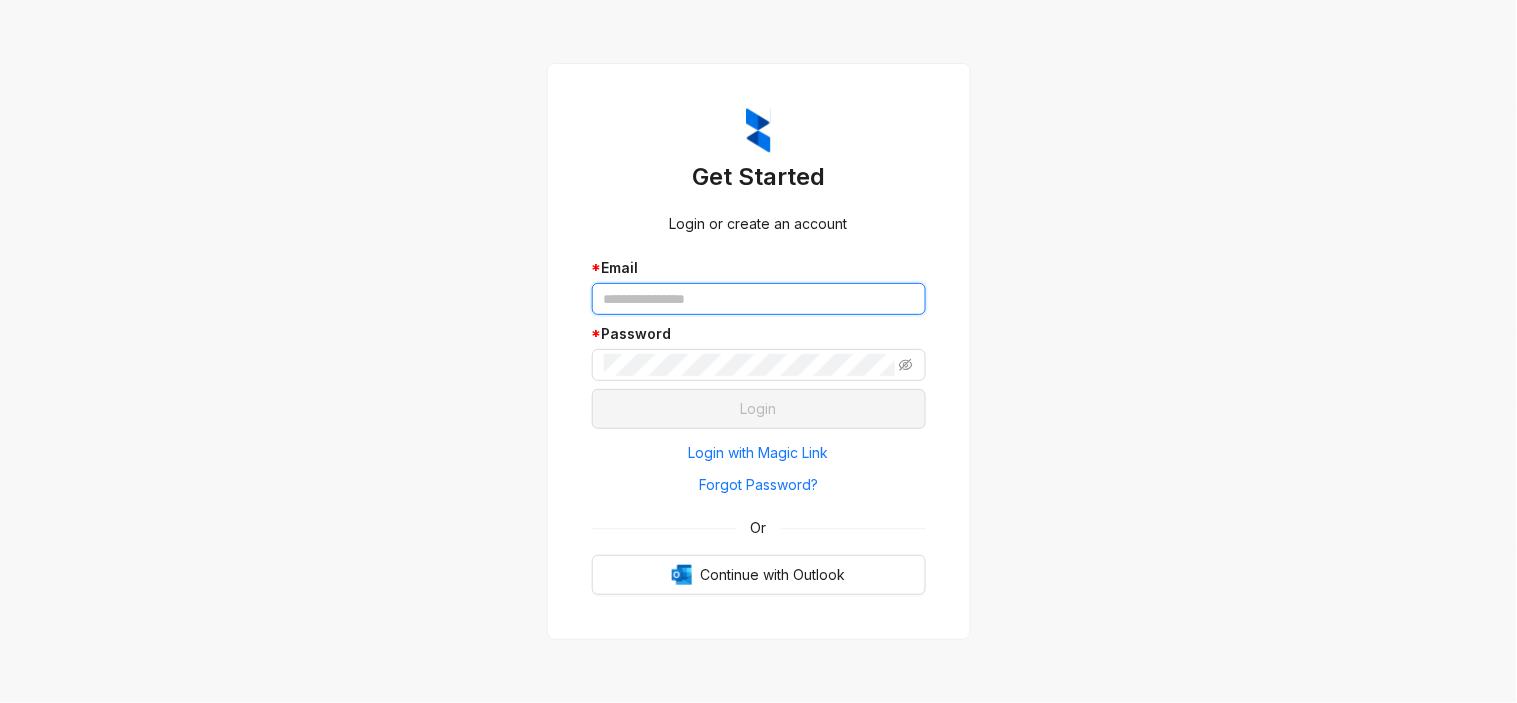 drag, startPoint x: 821, startPoint y: 302, endPoint x: 840, endPoint y: 307, distance: 19.646883 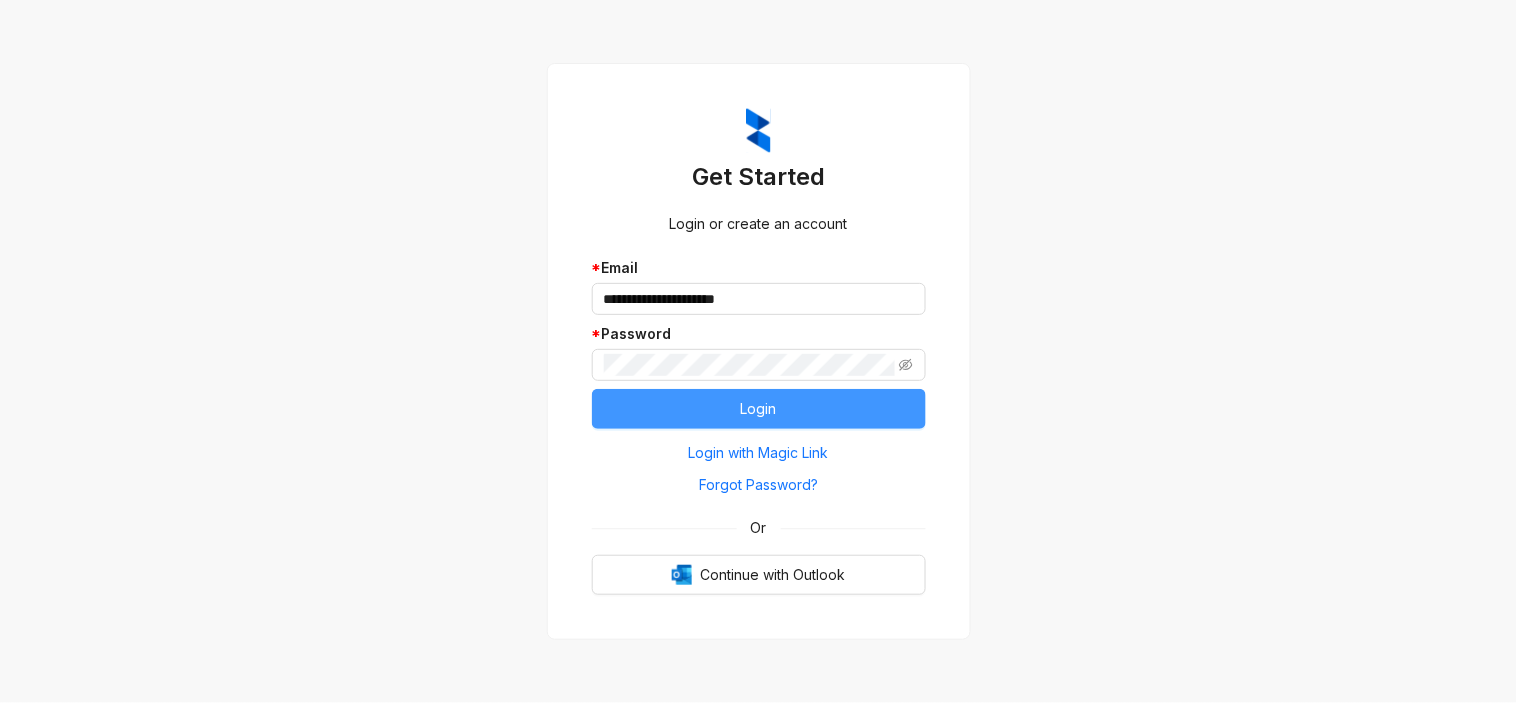 click on "Login" at bounding box center (759, 409) 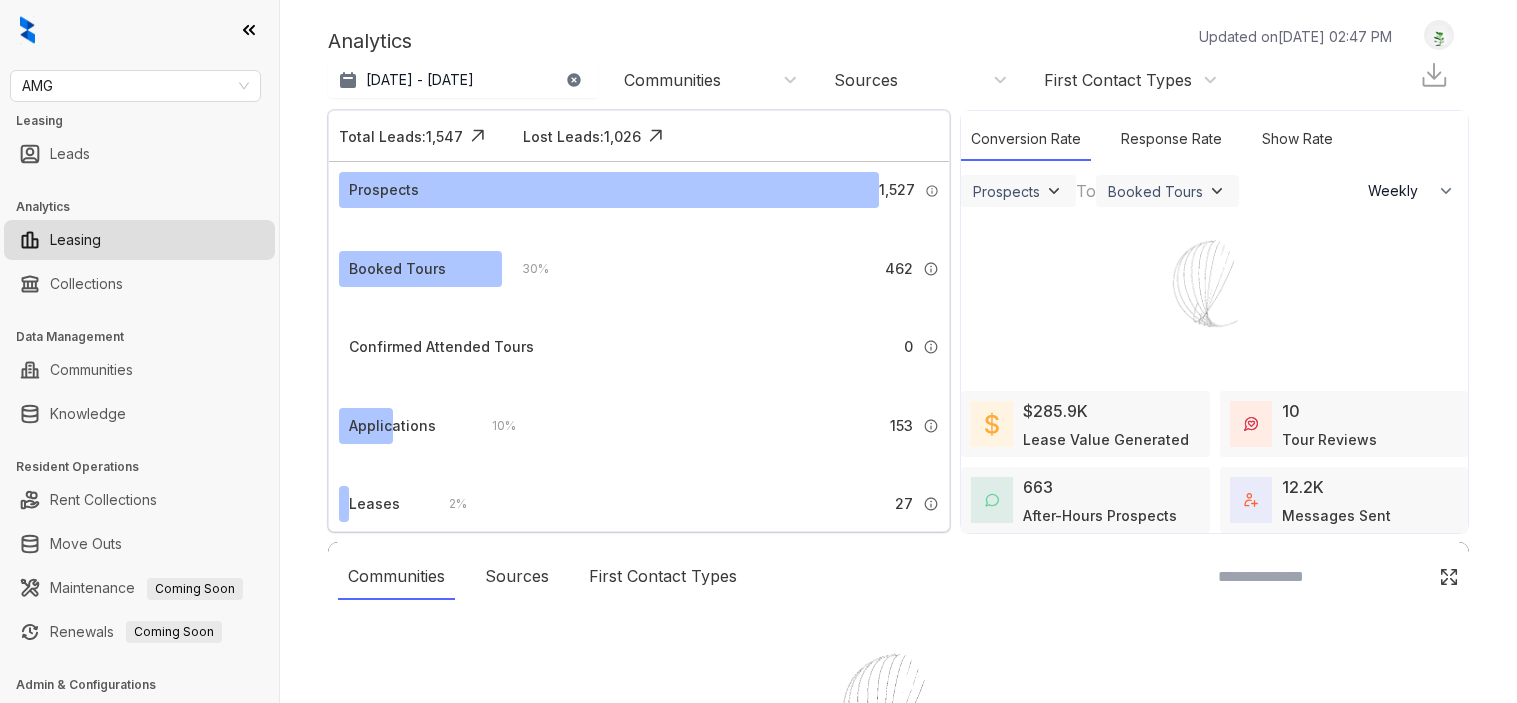 select on "******" 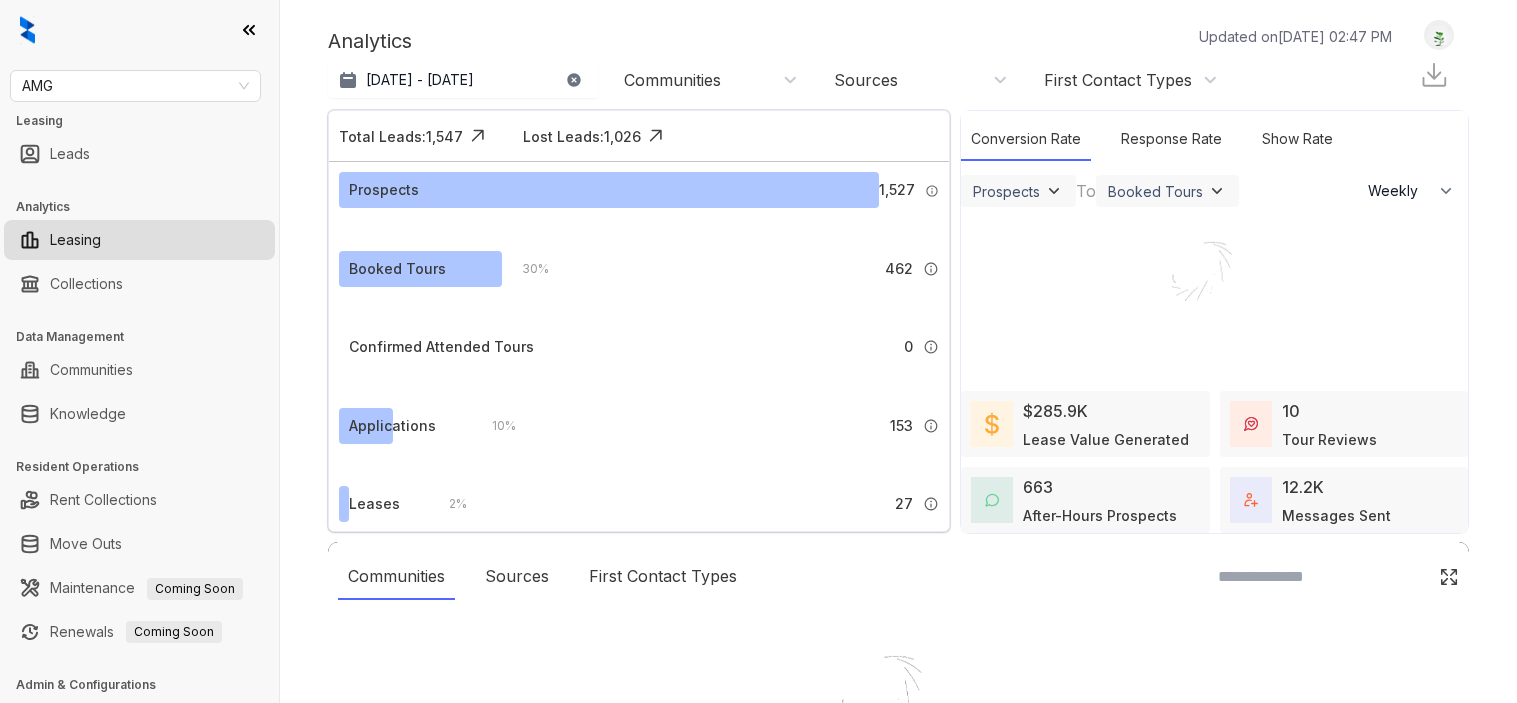 scroll, scrollTop: 0, scrollLeft: 0, axis: both 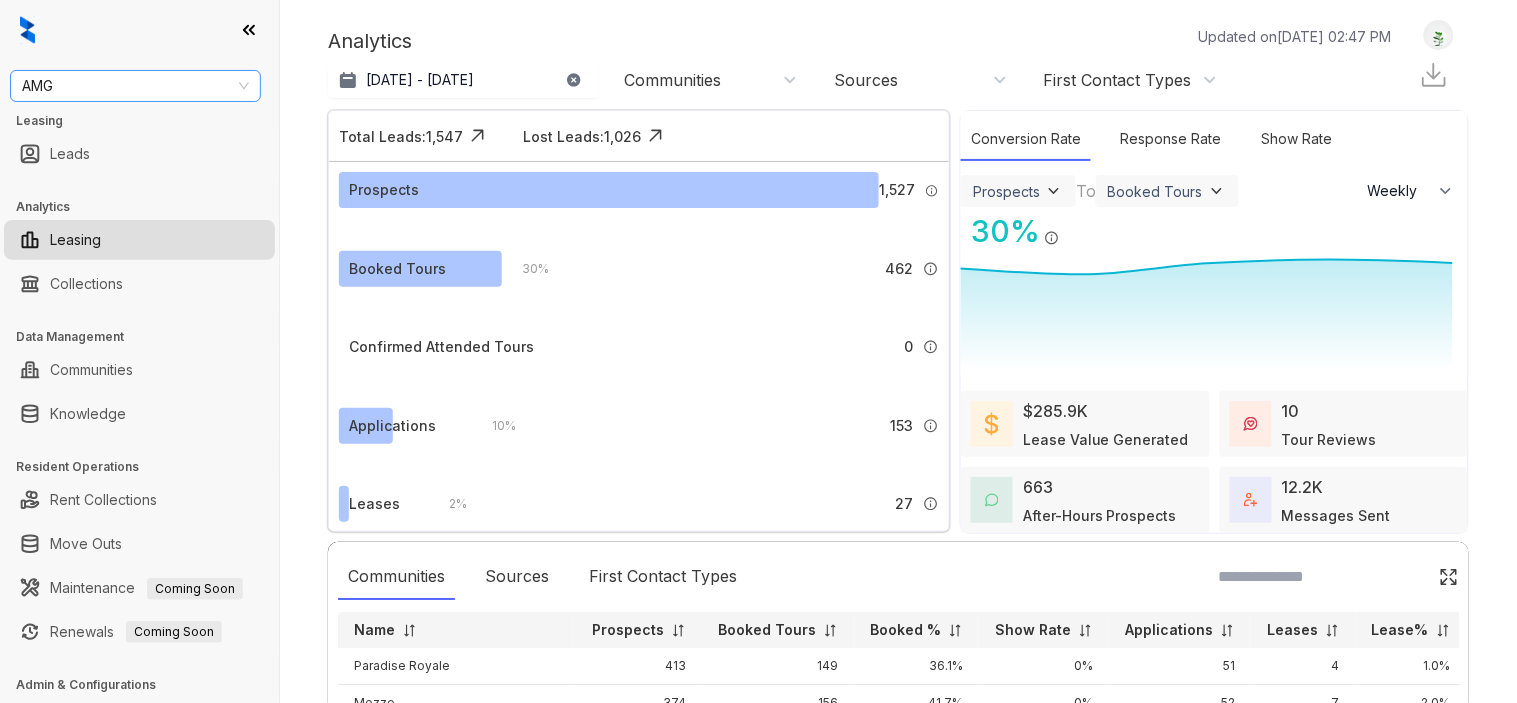 click on "AMG" at bounding box center (135, 86) 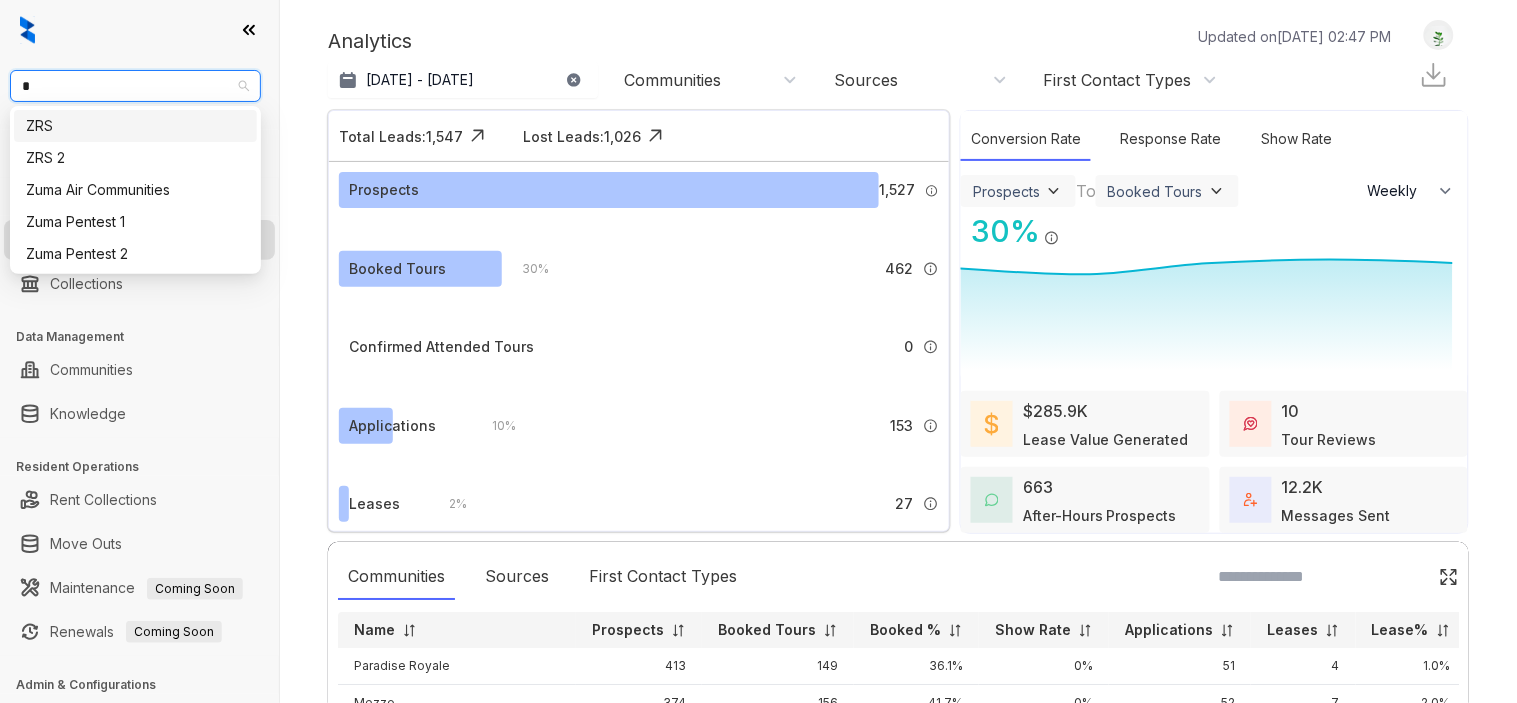 type on "**" 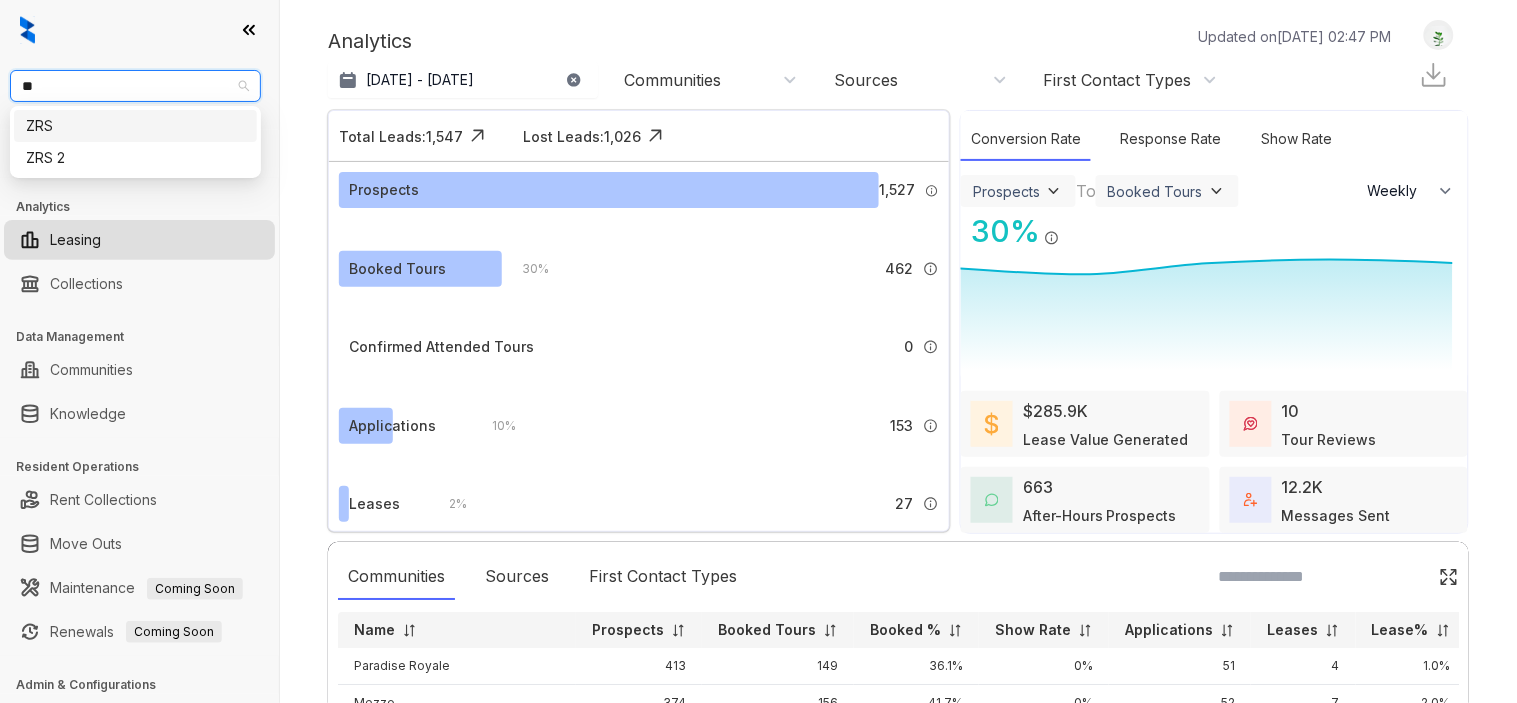 click on "ZRS" at bounding box center (135, 126) 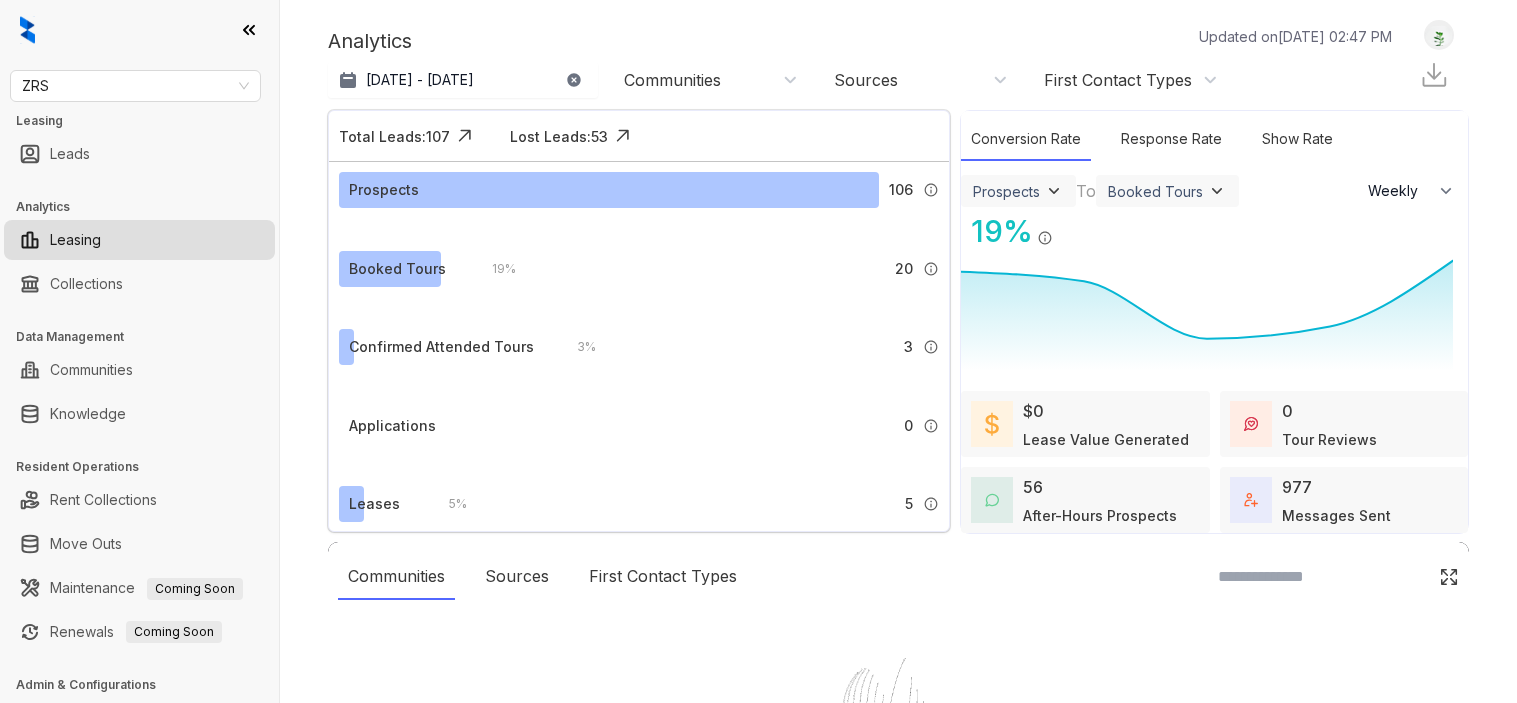 select on "******" 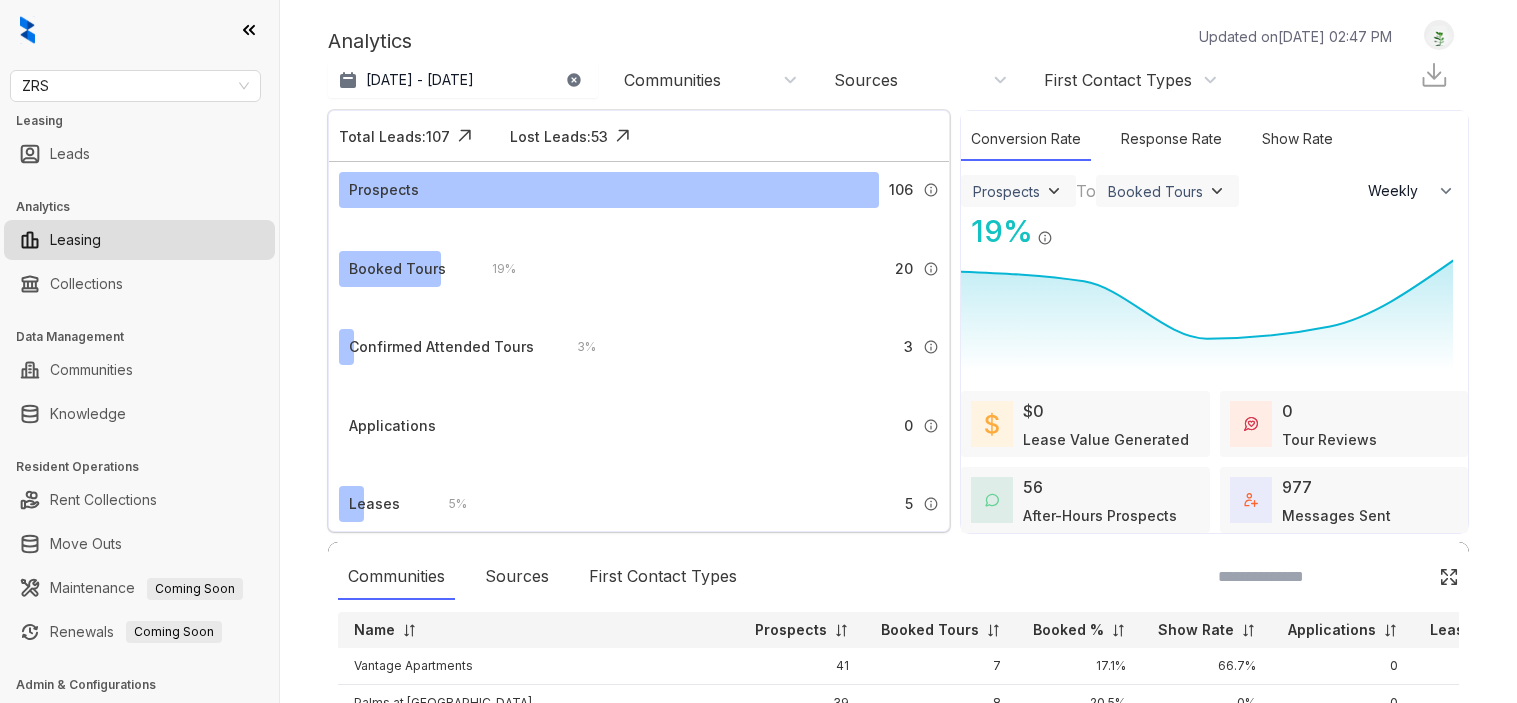 scroll, scrollTop: 0, scrollLeft: 0, axis: both 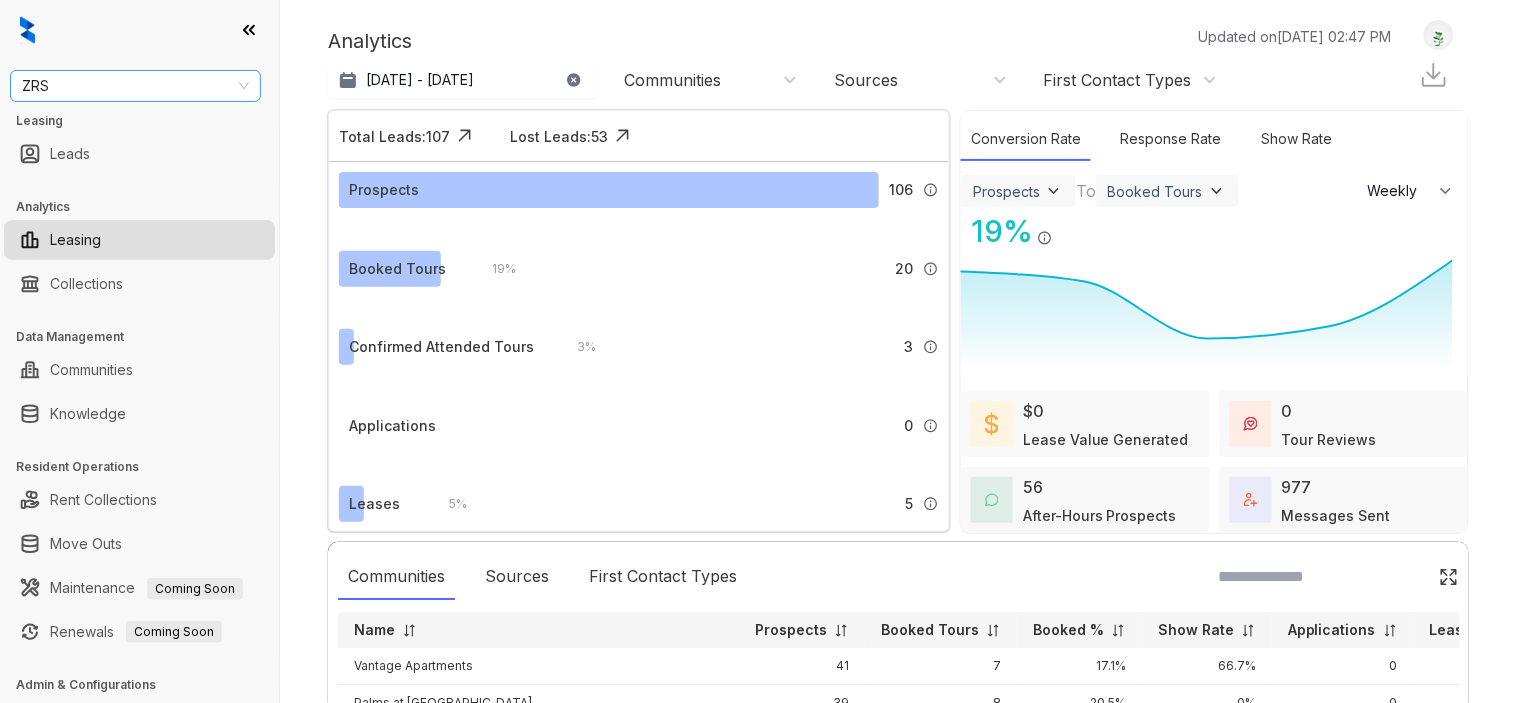 click on "ZRS" at bounding box center (135, 86) 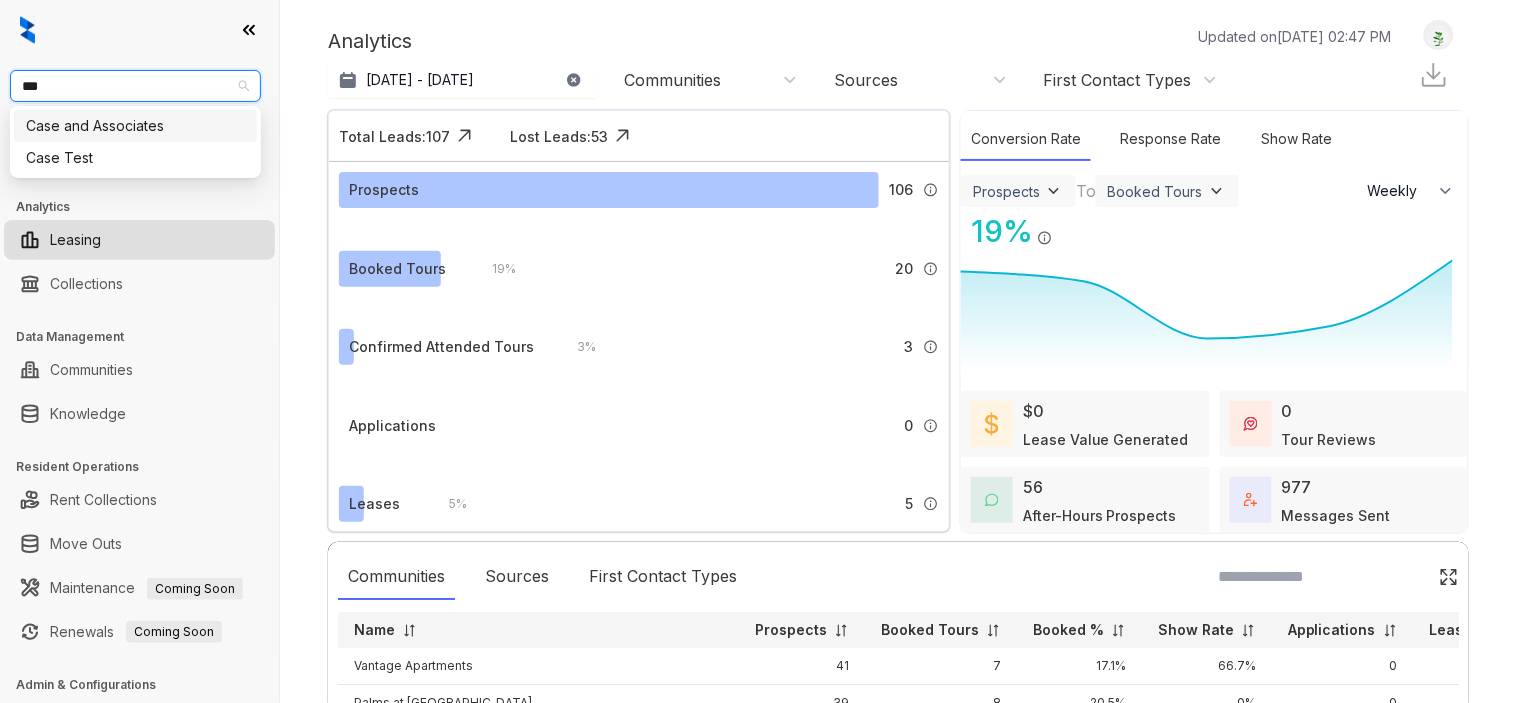 type on "****" 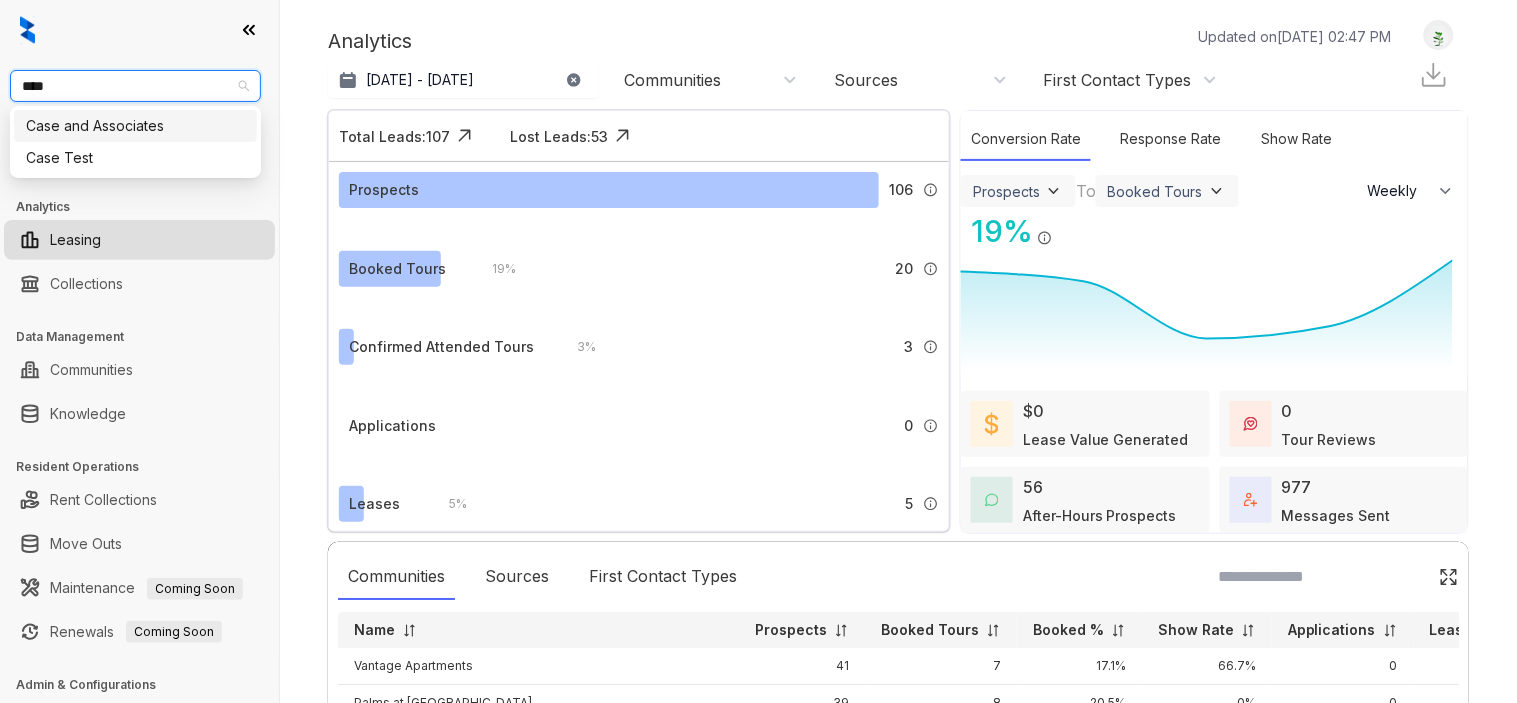click on "Case and Associates" at bounding box center [135, 126] 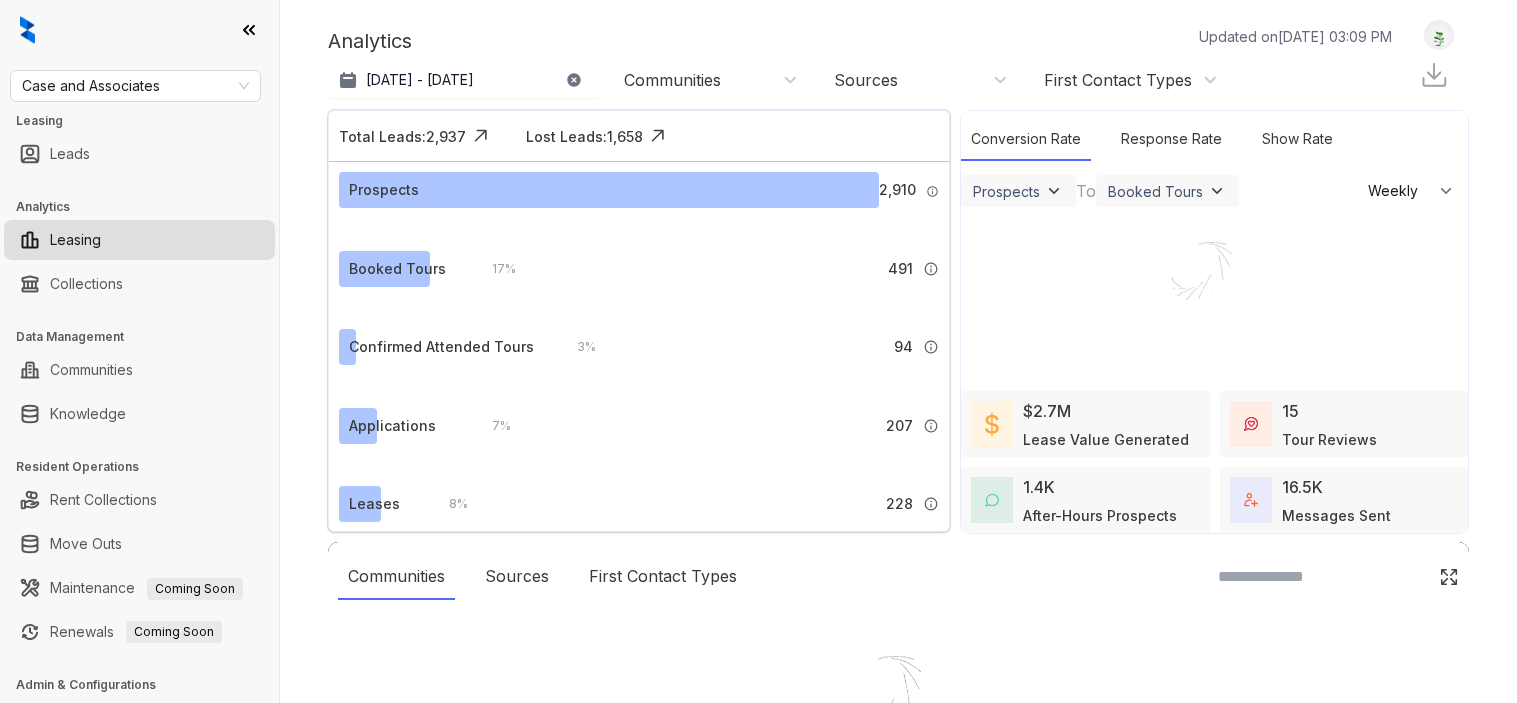 select on "******" 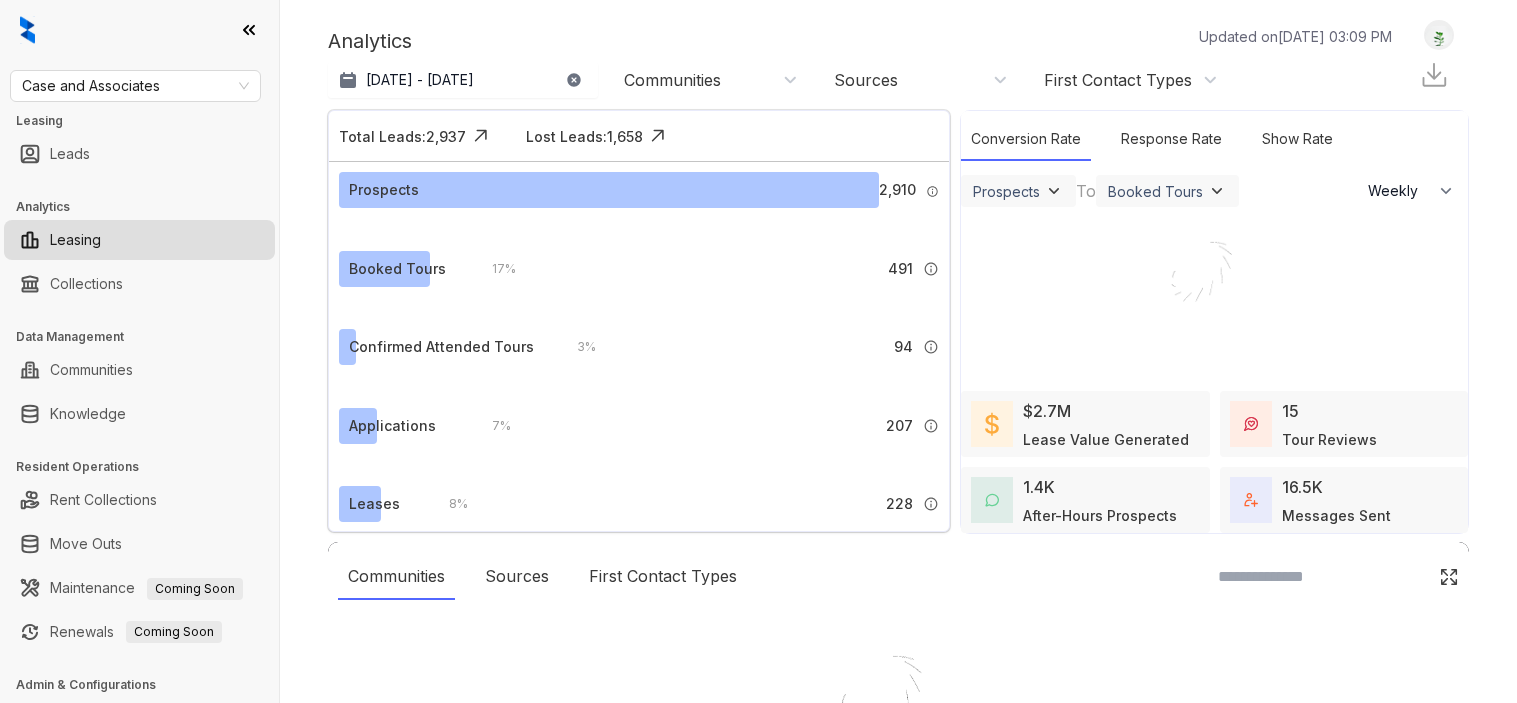 click at bounding box center [758, 351] 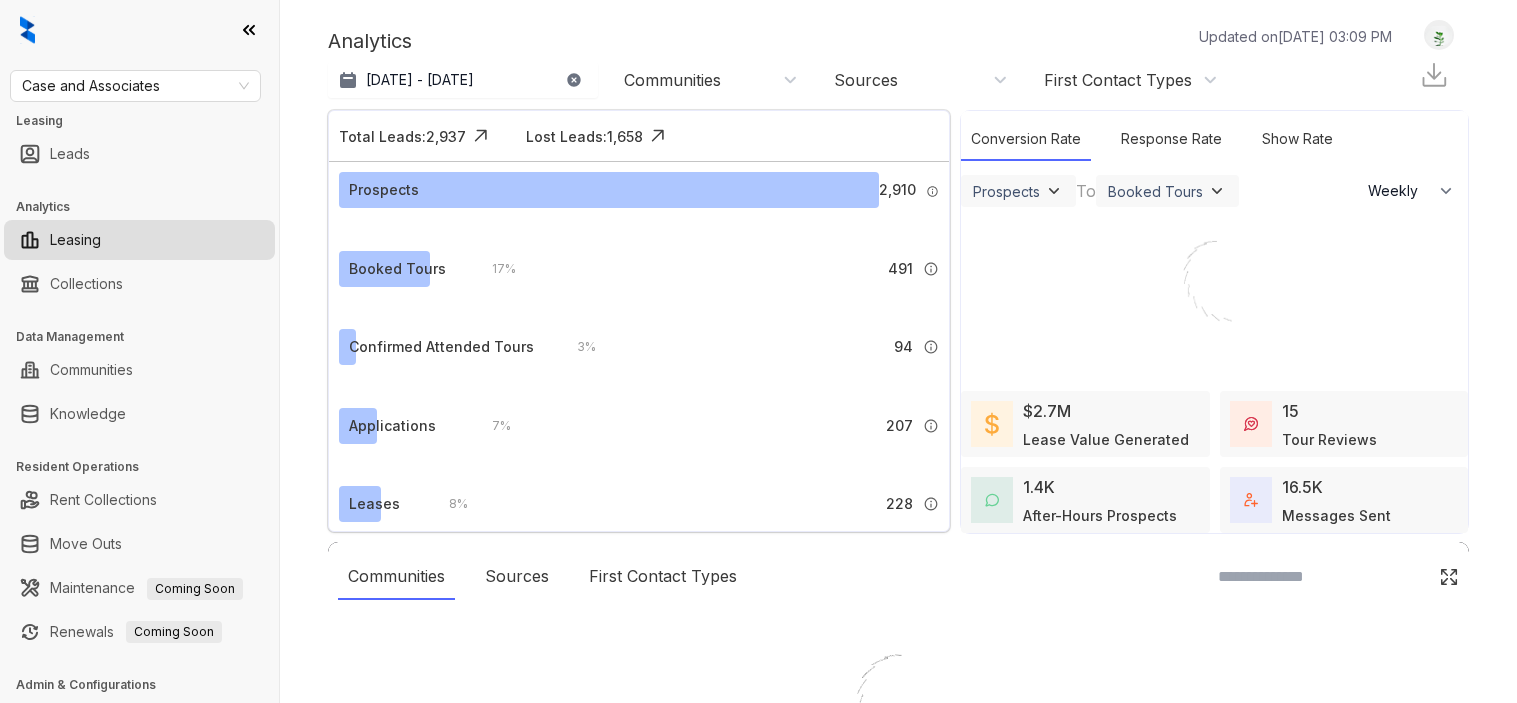 scroll, scrollTop: 0, scrollLeft: 0, axis: both 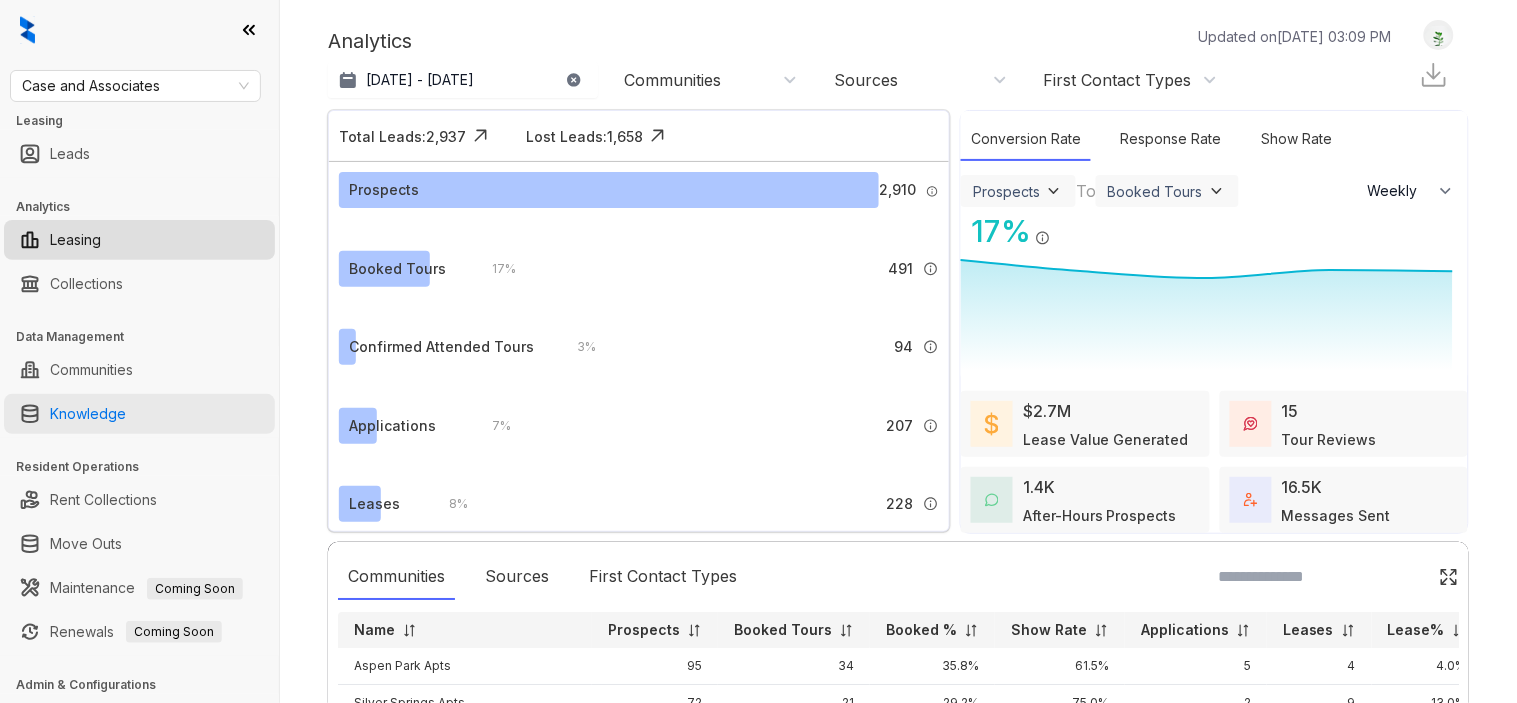 drag, startPoint x: 0, startPoint y: 0, endPoint x: 95, endPoint y: 416, distance: 426.7095 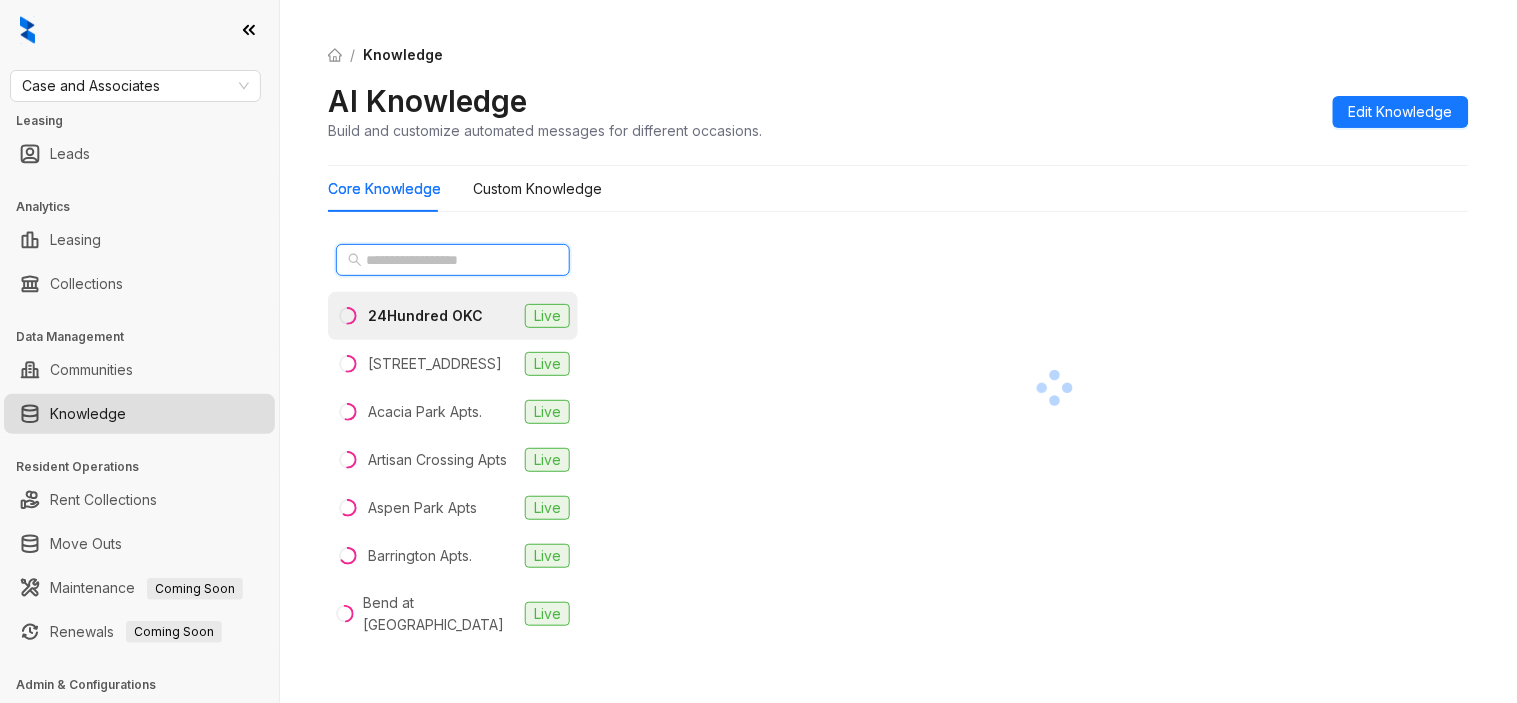click at bounding box center [454, 260] 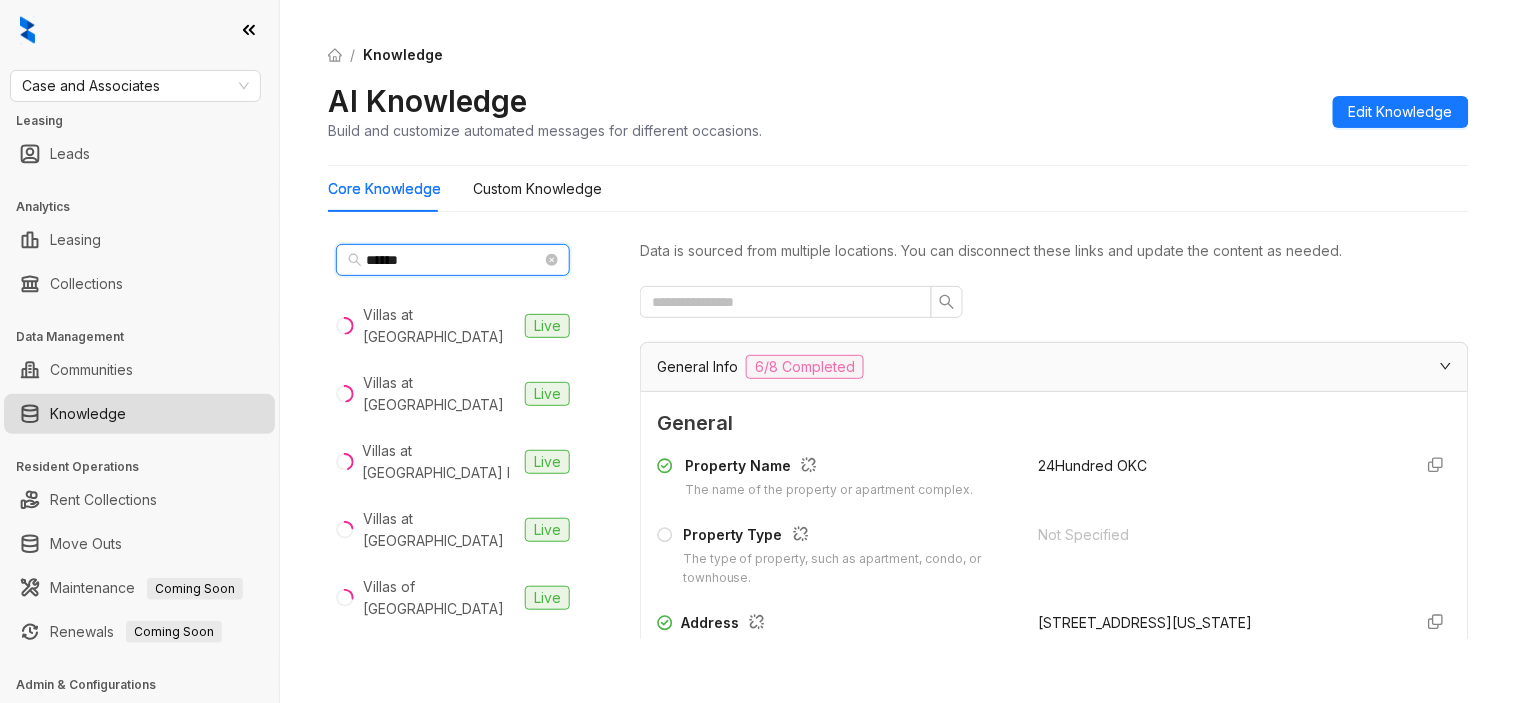 type on "******" 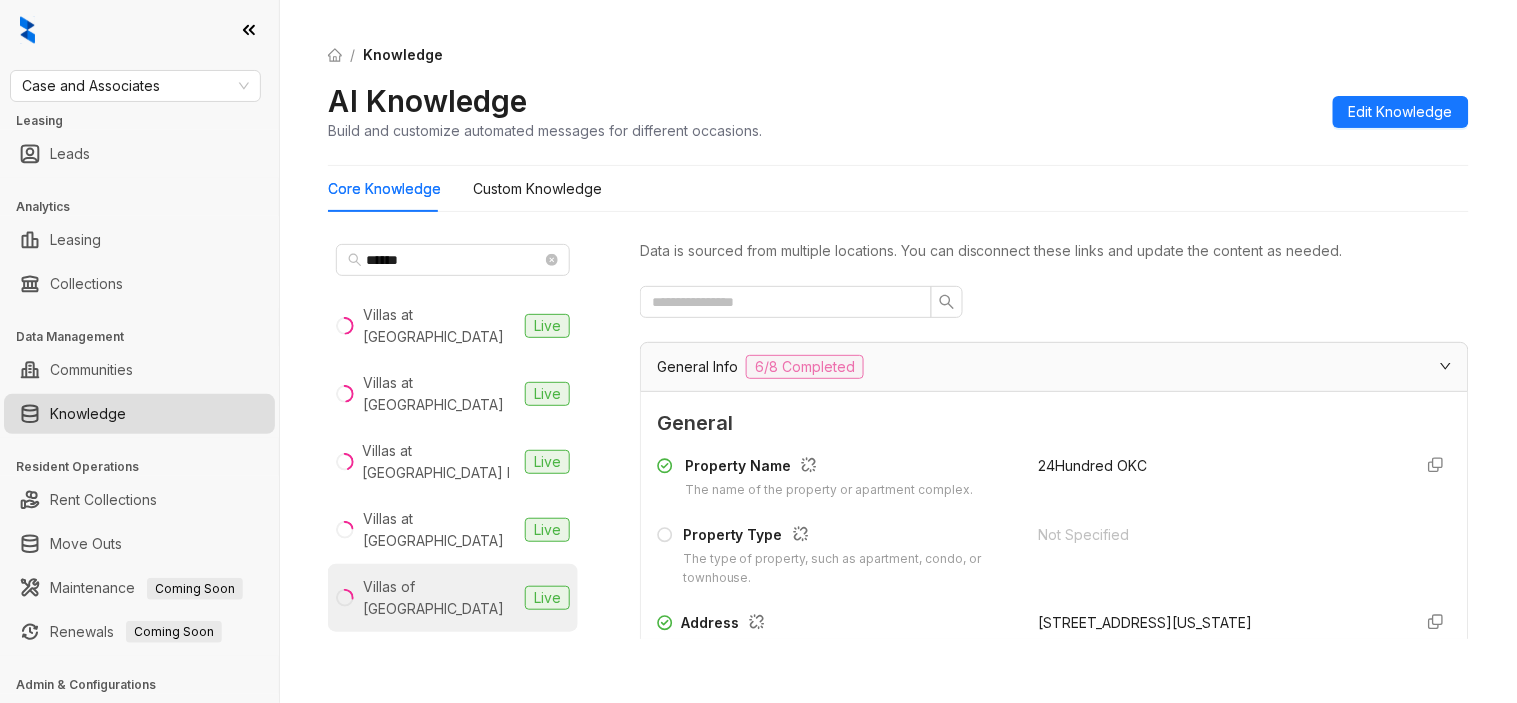 click on "Villas of [GEOGRAPHIC_DATA]" at bounding box center [440, 598] 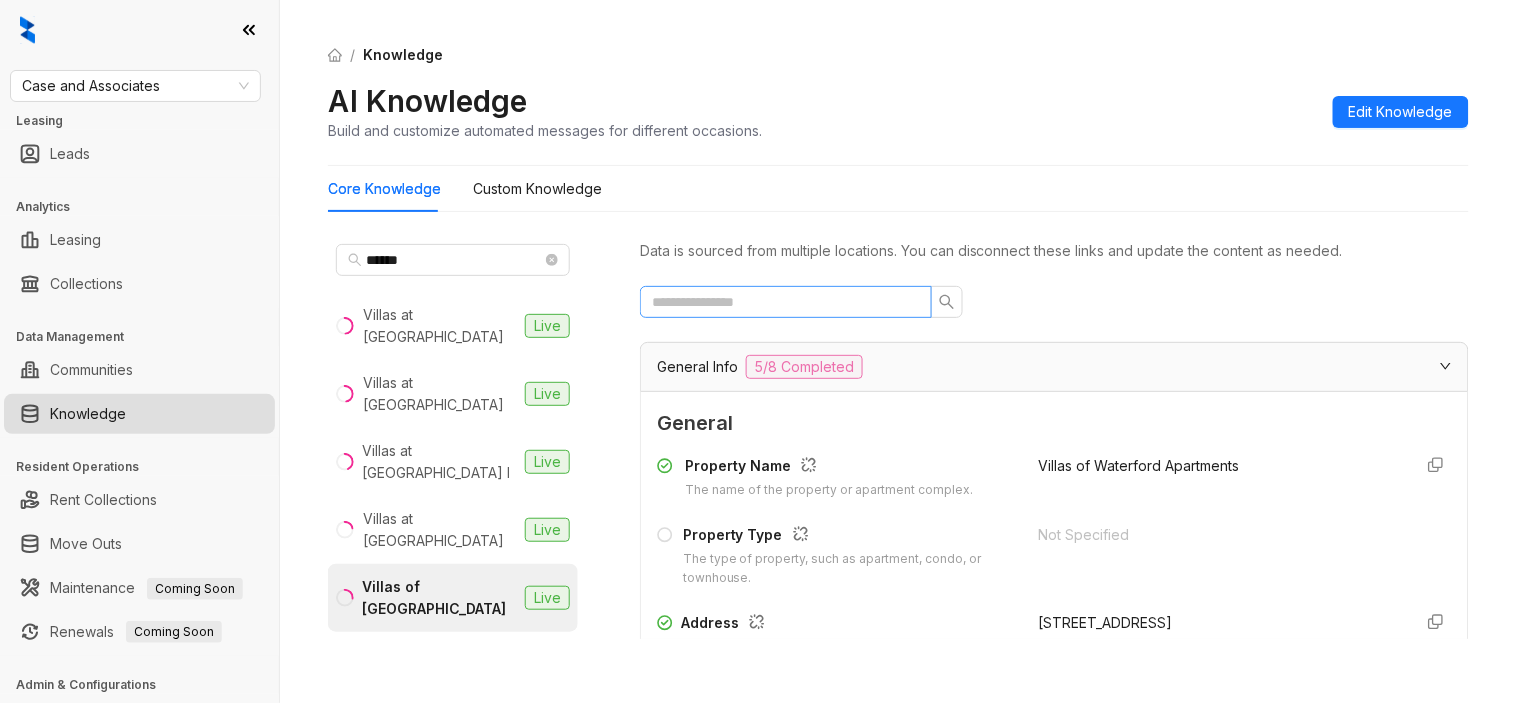 click at bounding box center [786, 302] 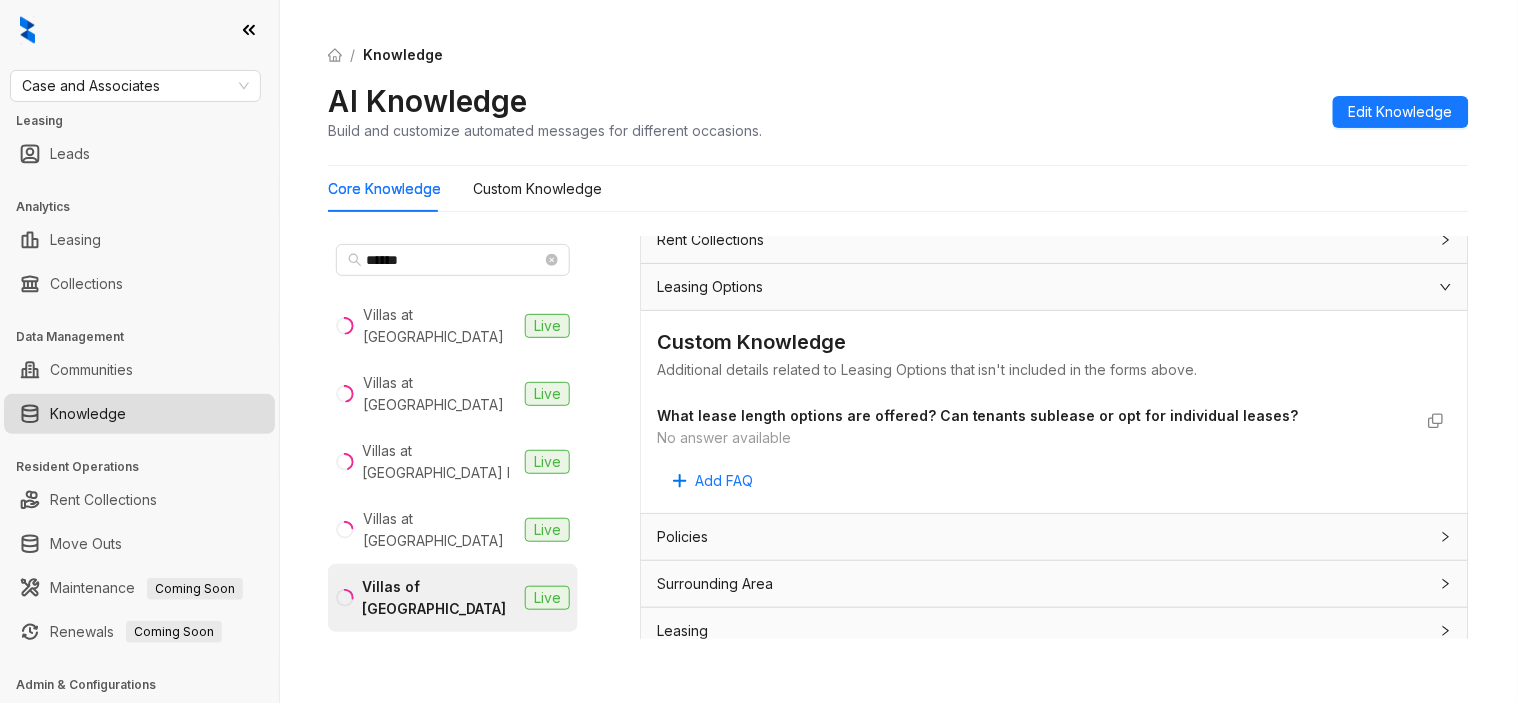 scroll, scrollTop: 716, scrollLeft: 0, axis: vertical 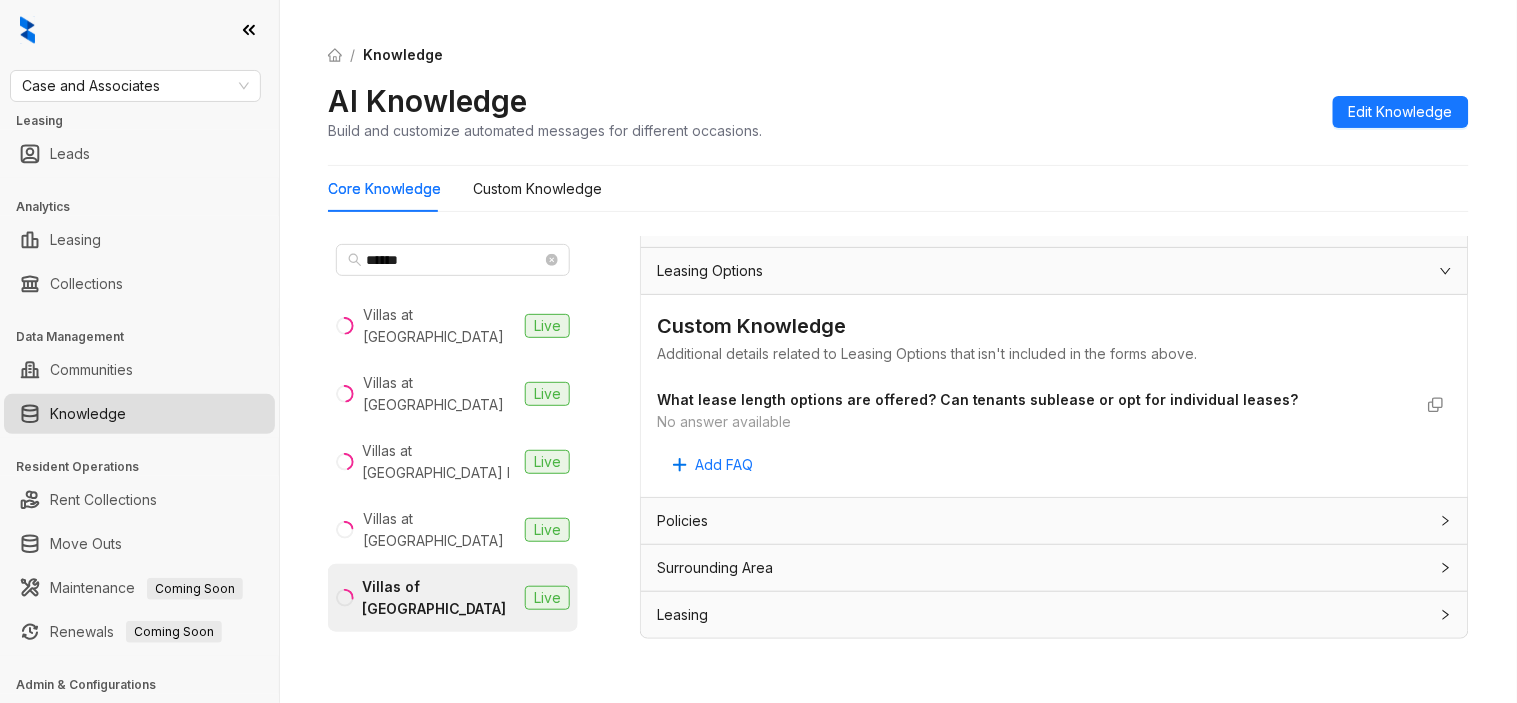 click on "Leasing" at bounding box center (1042, 615) 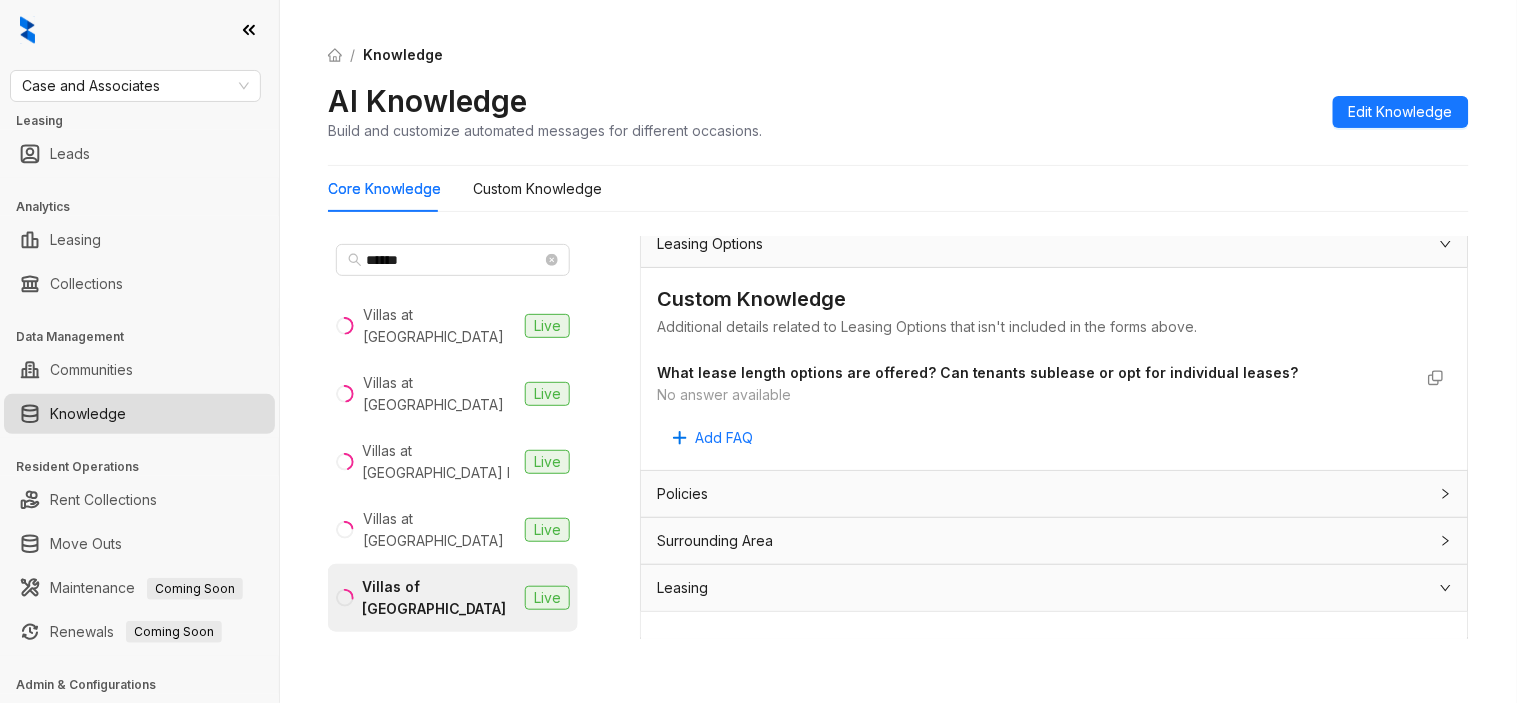 scroll, scrollTop: 750, scrollLeft: 0, axis: vertical 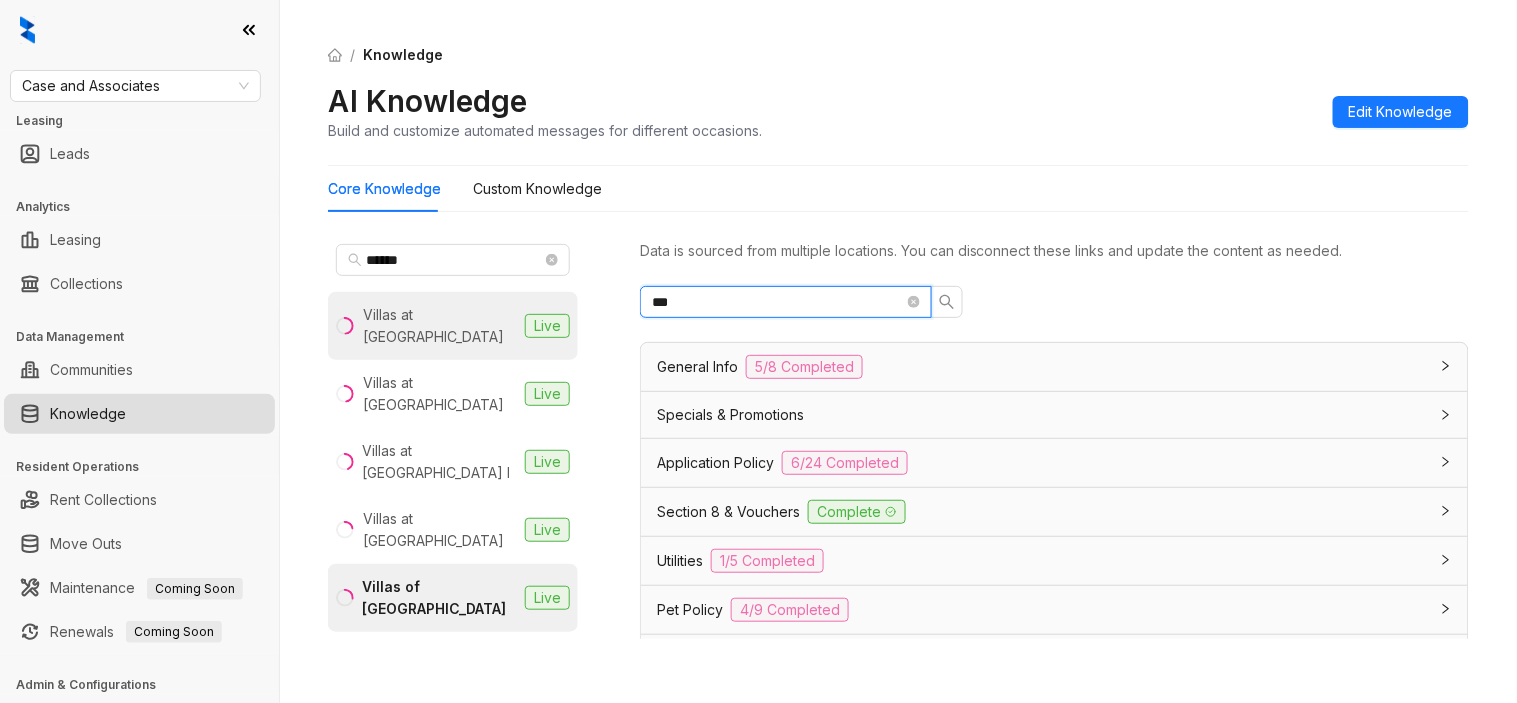 drag, startPoint x: 705, startPoint y: 308, endPoint x: 536, endPoint y: 308, distance: 169 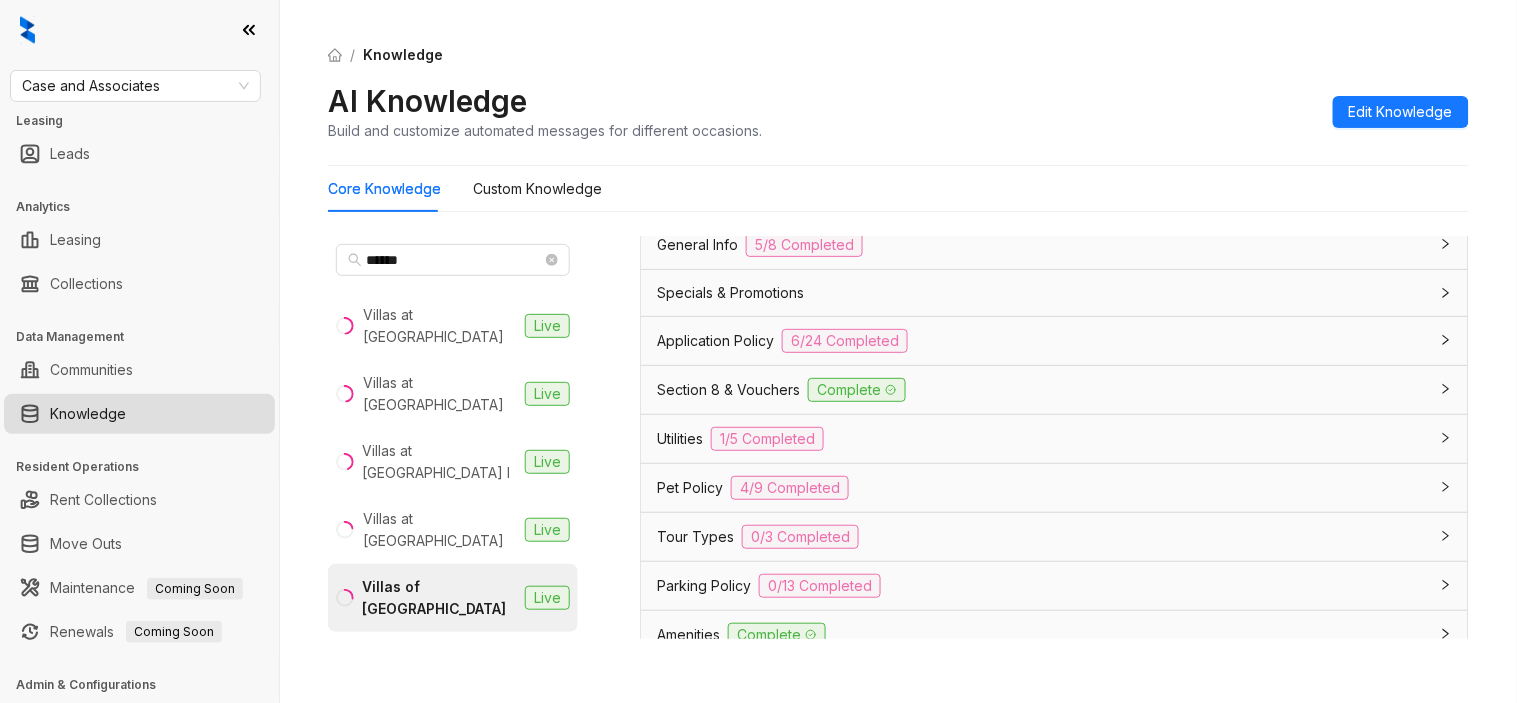 scroll, scrollTop: 333, scrollLeft: 0, axis: vertical 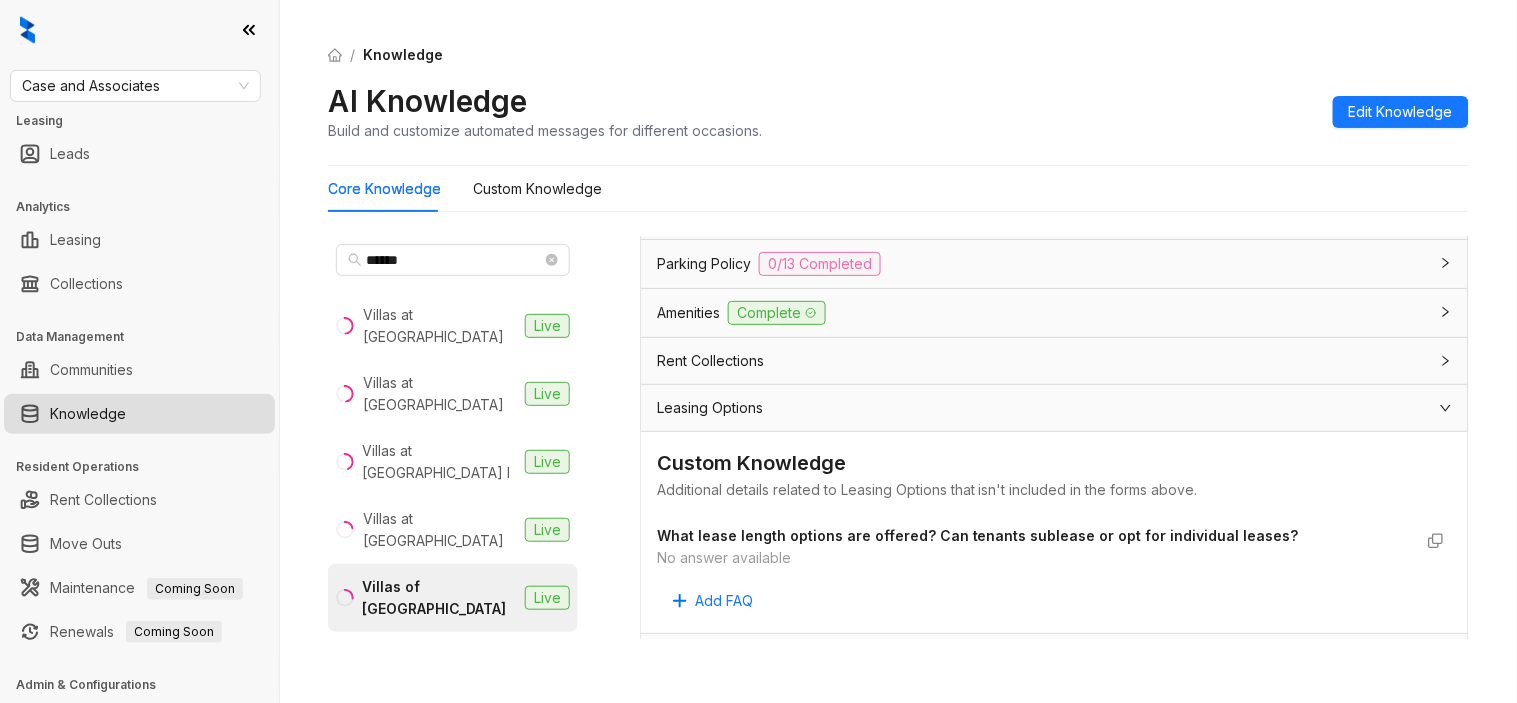 type on "*********" 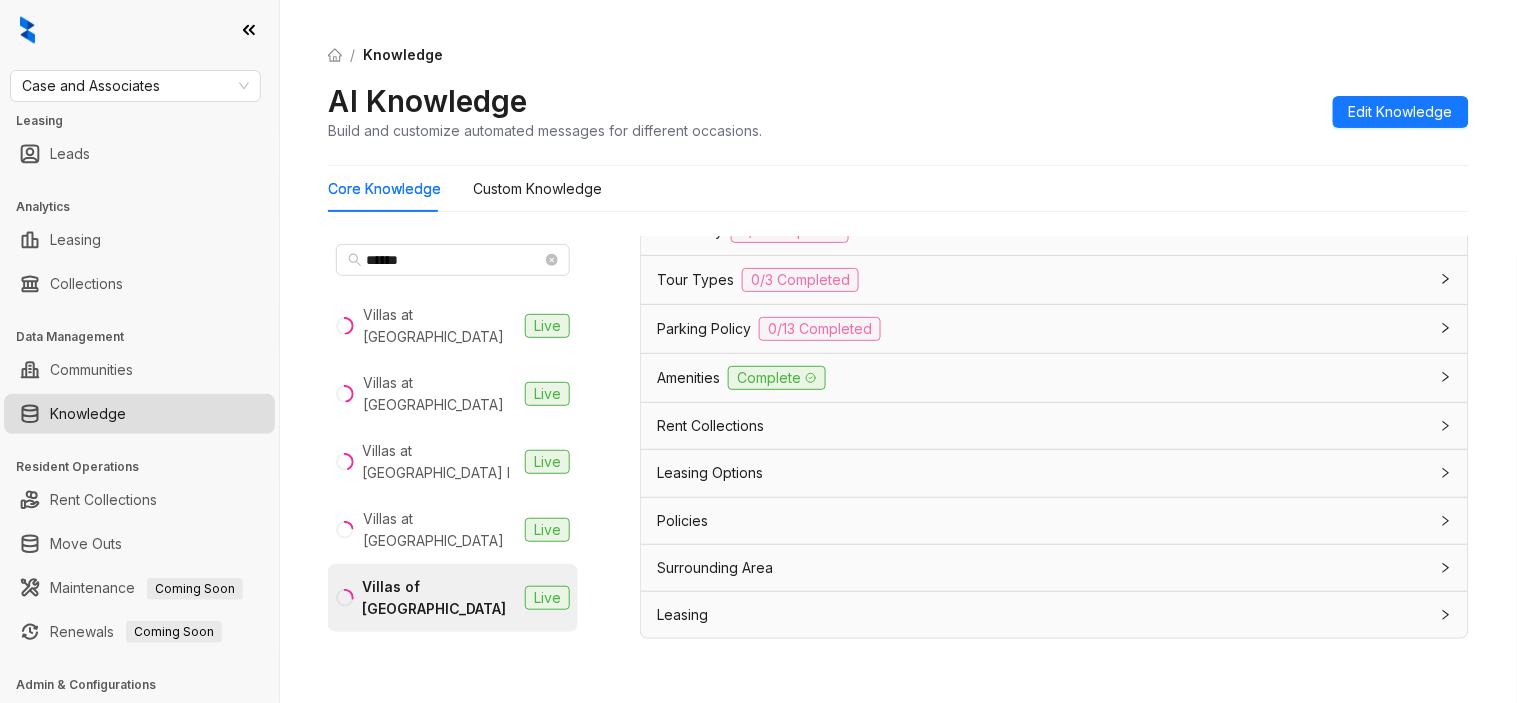 scroll, scrollTop: 381, scrollLeft: 0, axis: vertical 